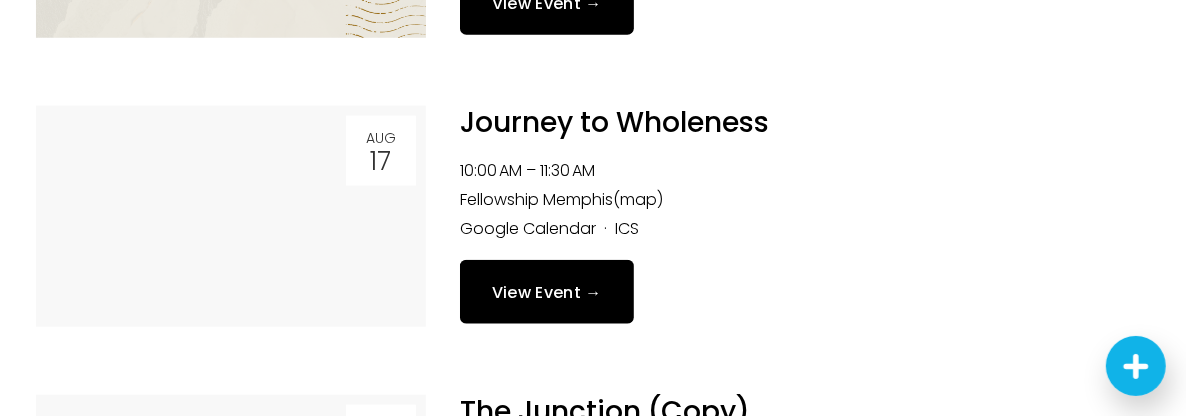 scroll, scrollTop: 1368, scrollLeft: 0, axis: vertical 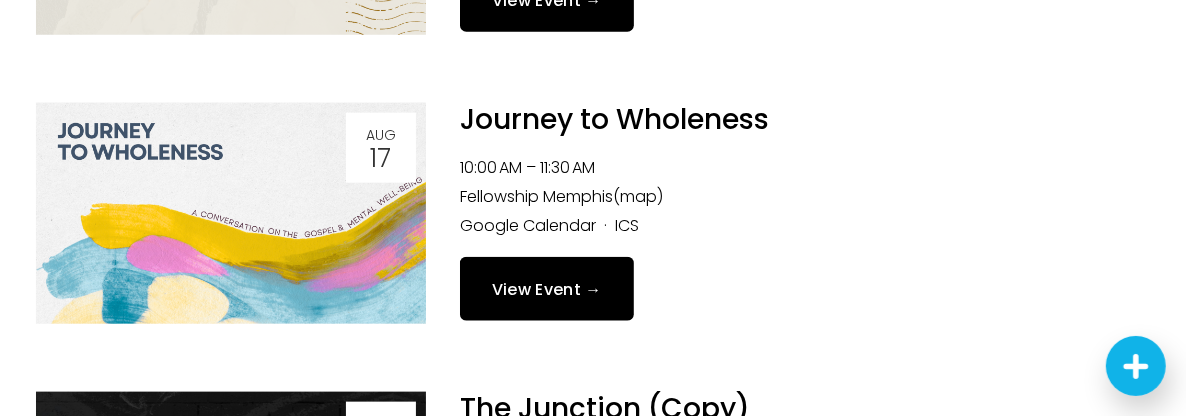 click on "View Event →" at bounding box center [547, 288] 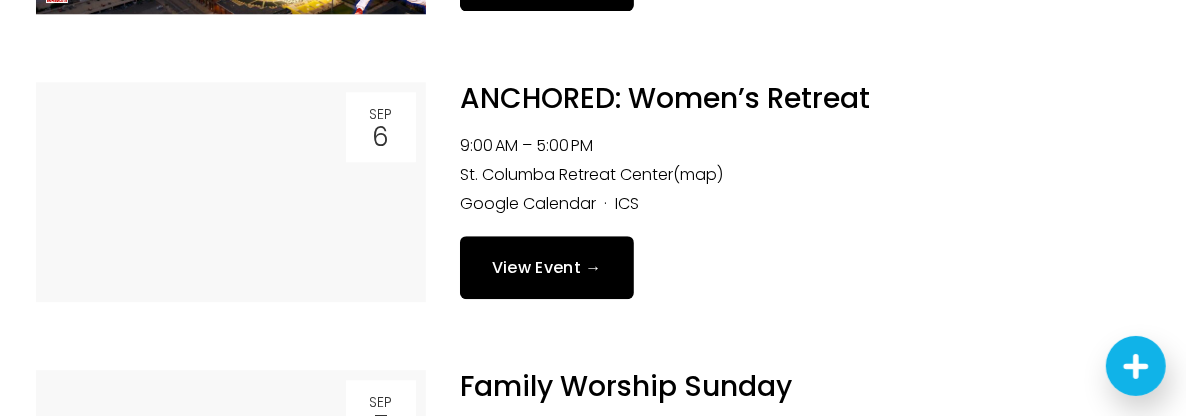 scroll, scrollTop: 3410, scrollLeft: 0, axis: vertical 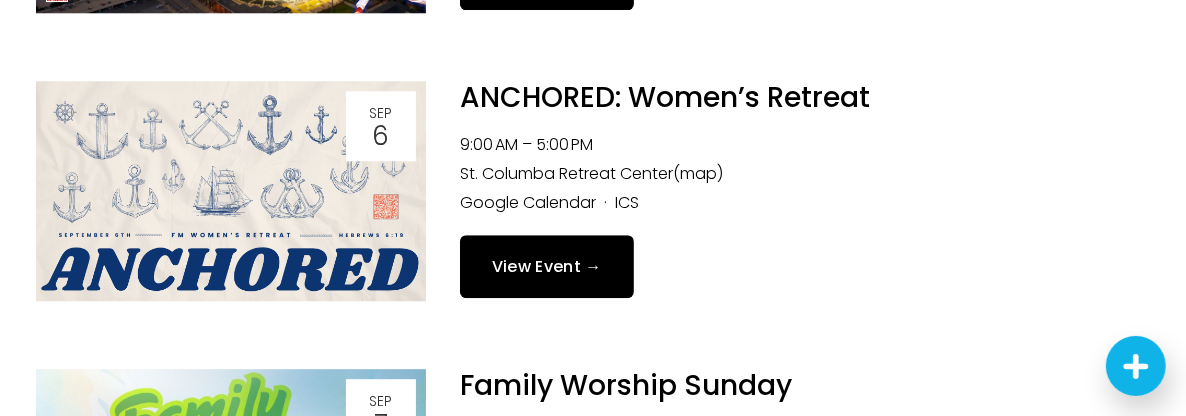 click on "View Event →" at bounding box center [547, 266] 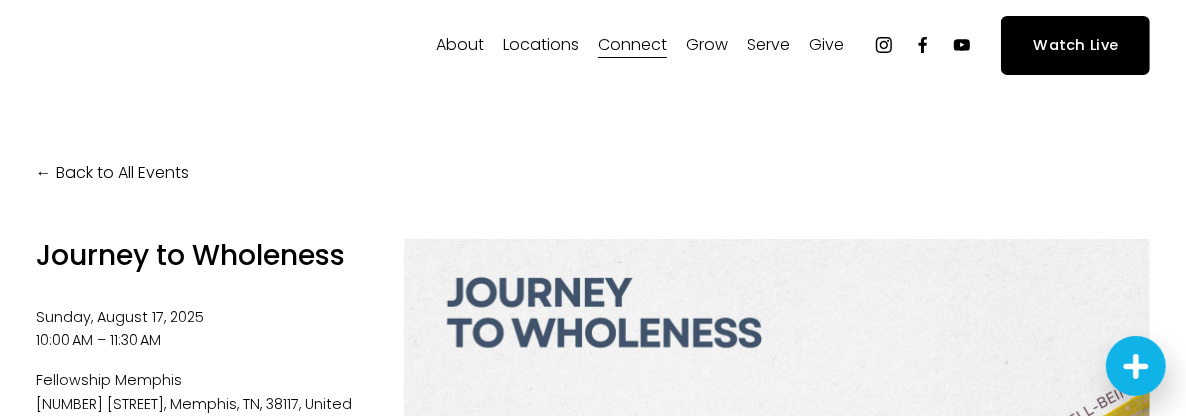scroll, scrollTop: 0, scrollLeft: 0, axis: both 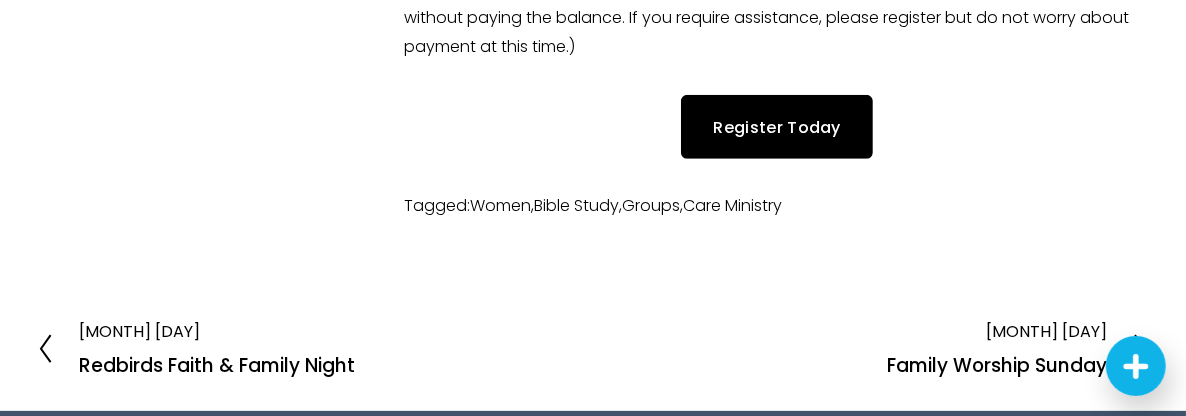 click on "Register  Today" at bounding box center [777, 126] 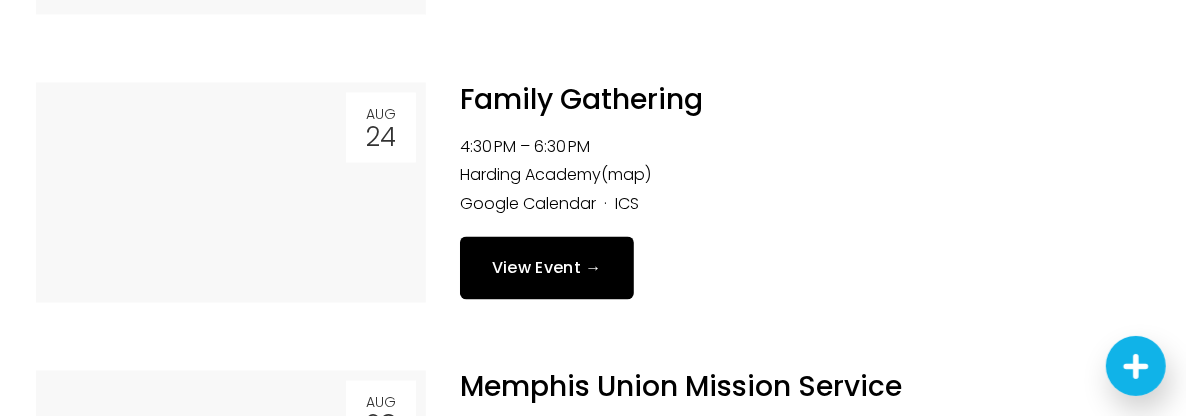 scroll, scrollTop: 2271, scrollLeft: 0, axis: vertical 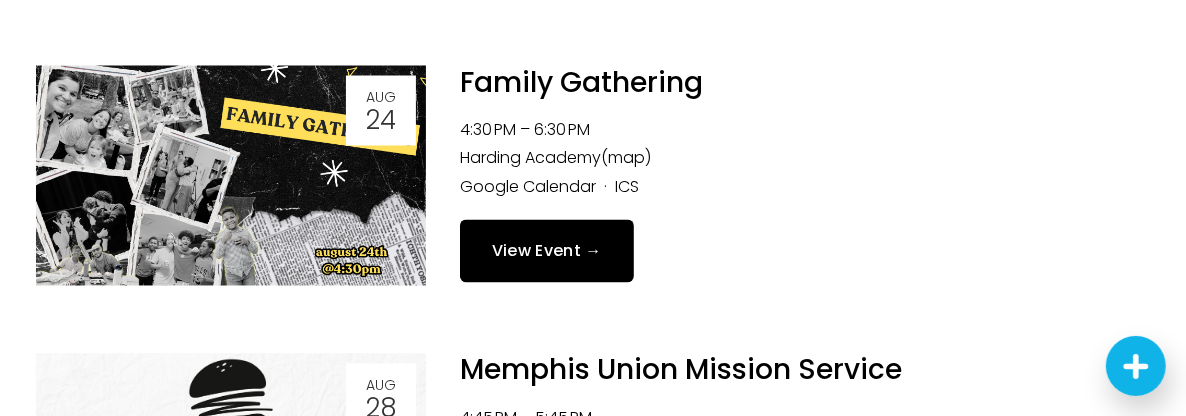 click on "View Event →" at bounding box center (547, 251) 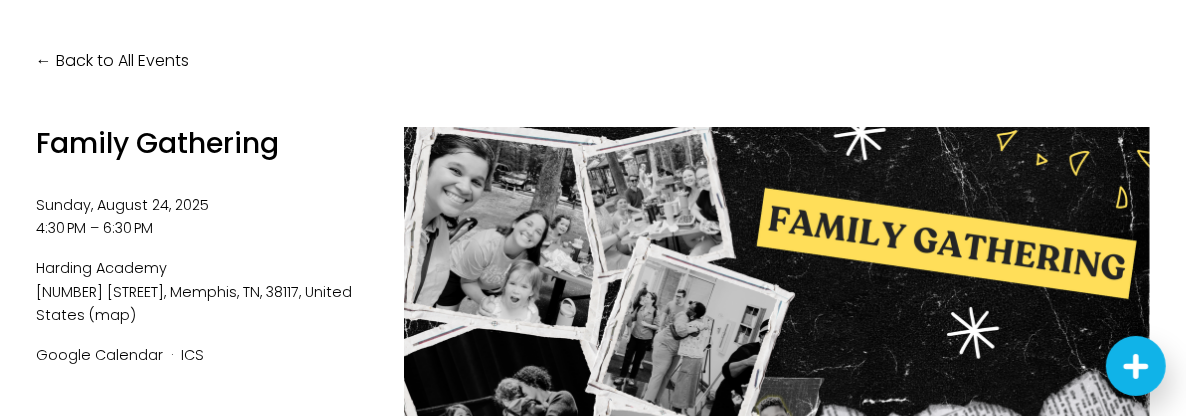 scroll, scrollTop: 0, scrollLeft: 0, axis: both 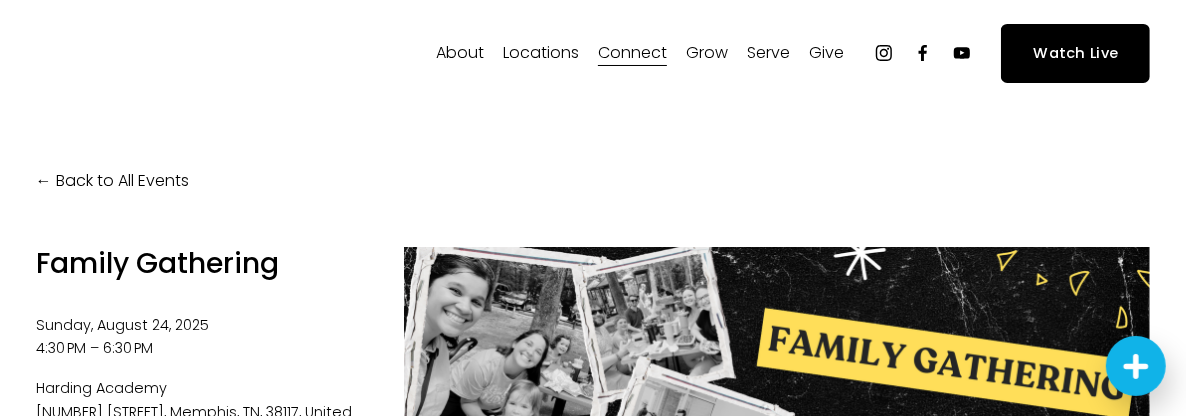click on "Back to All Events" at bounding box center [112, 181] 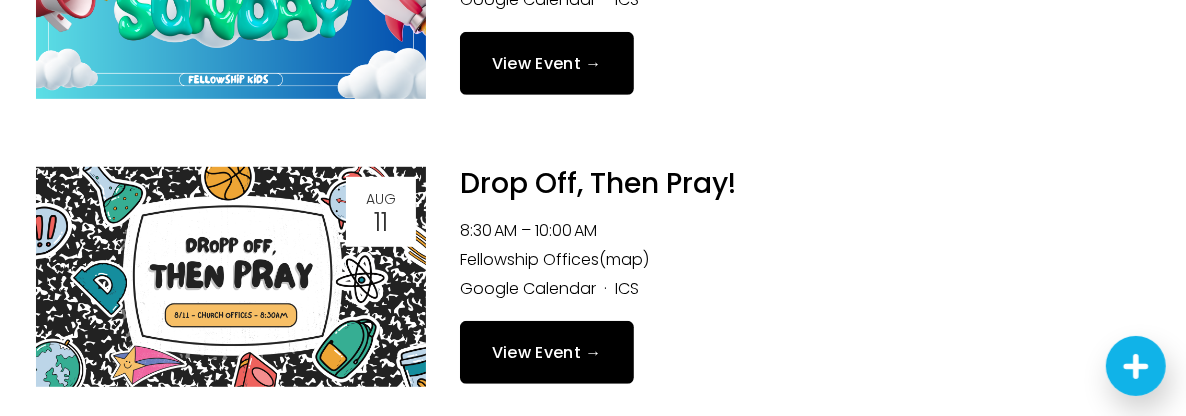 scroll, scrollTop: 770, scrollLeft: 0, axis: vertical 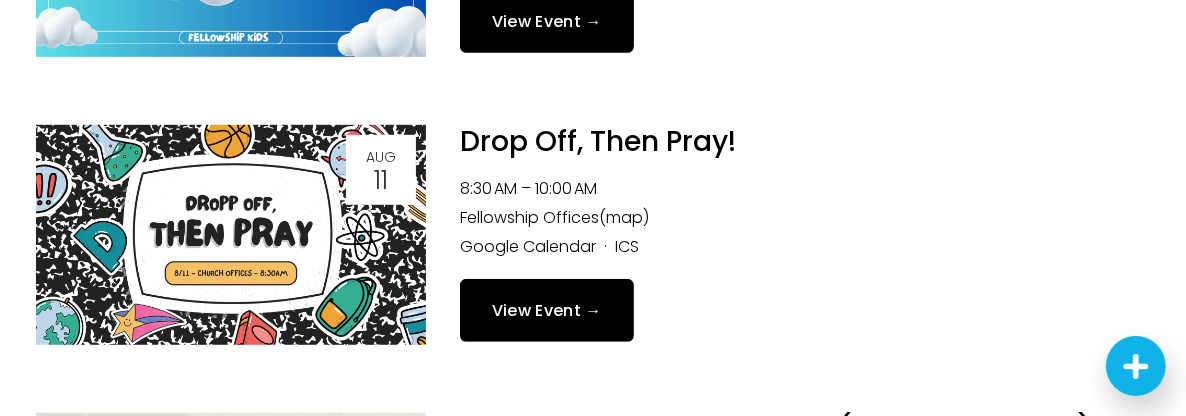 click on "View Event →" at bounding box center [547, 310] 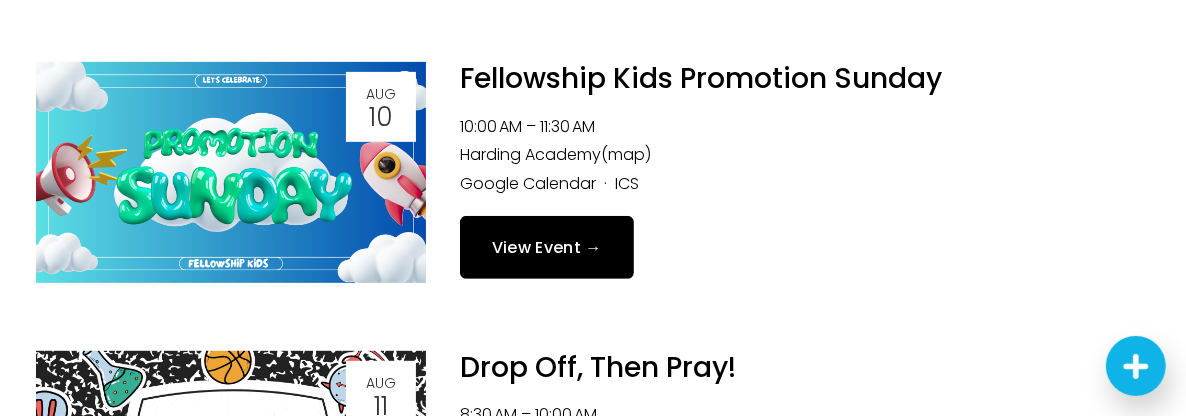 scroll, scrollTop: 545, scrollLeft: 0, axis: vertical 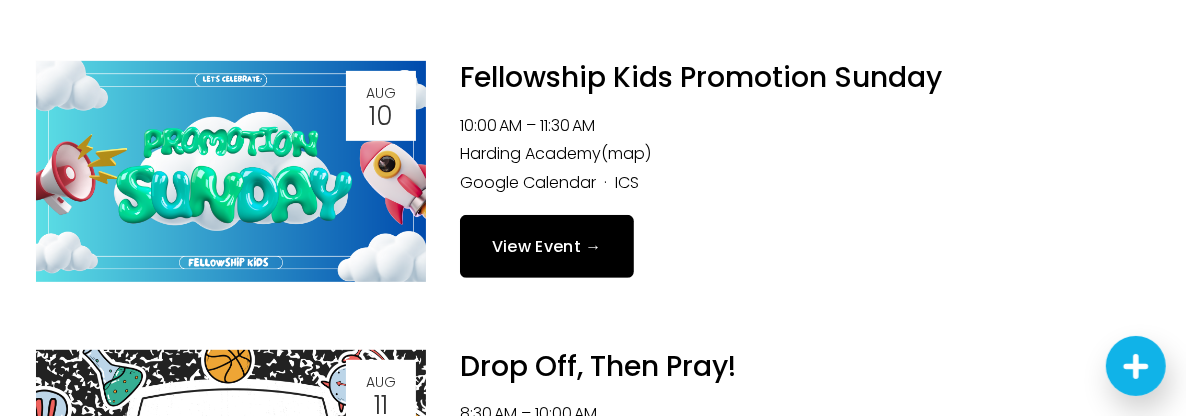 click on "View Event →" at bounding box center (547, 246) 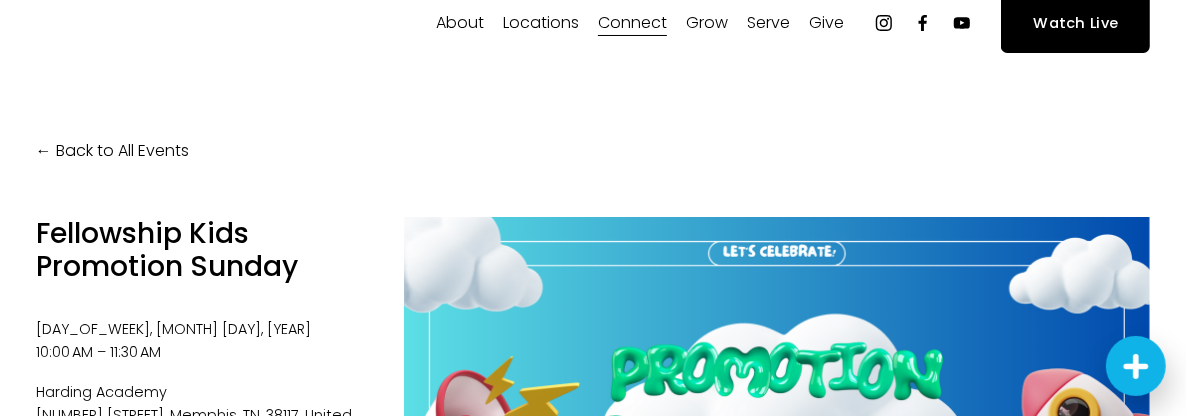 scroll, scrollTop: 0, scrollLeft: 0, axis: both 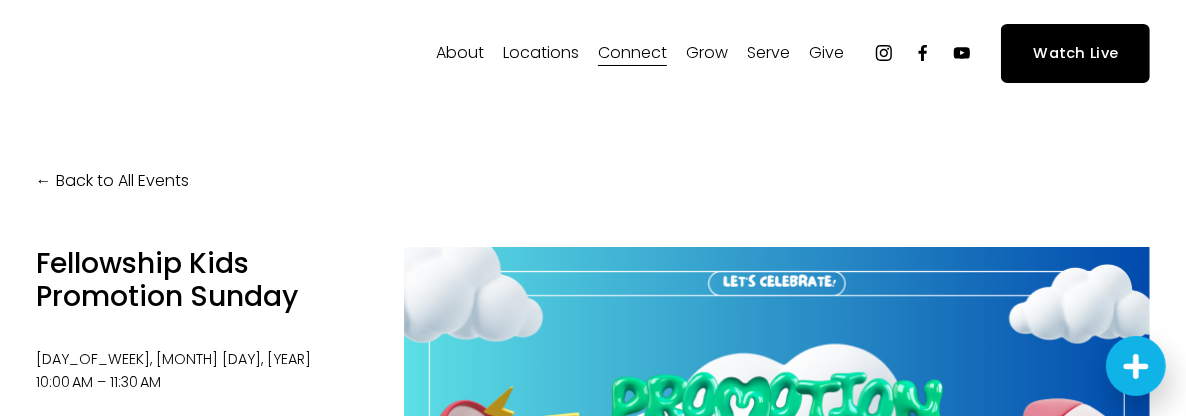 click on "Back to All Events" at bounding box center (112, 181) 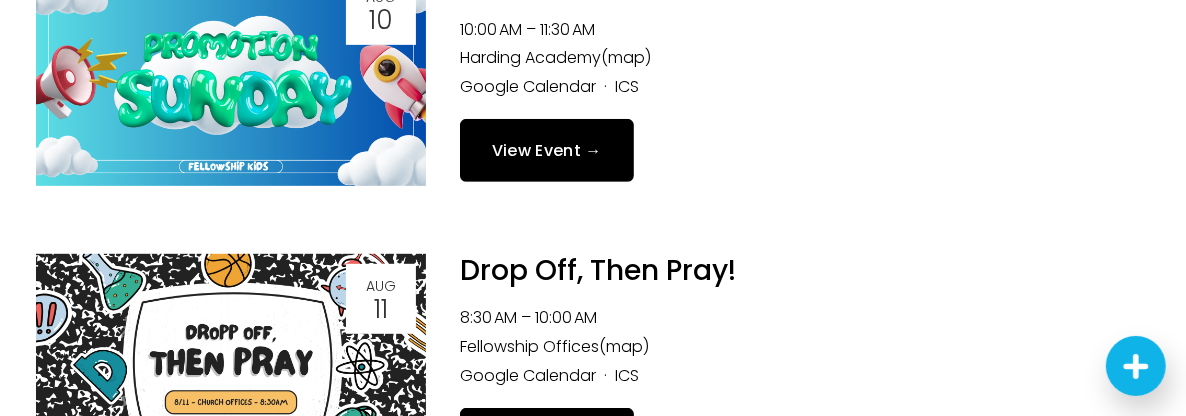 scroll, scrollTop: 648, scrollLeft: 0, axis: vertical 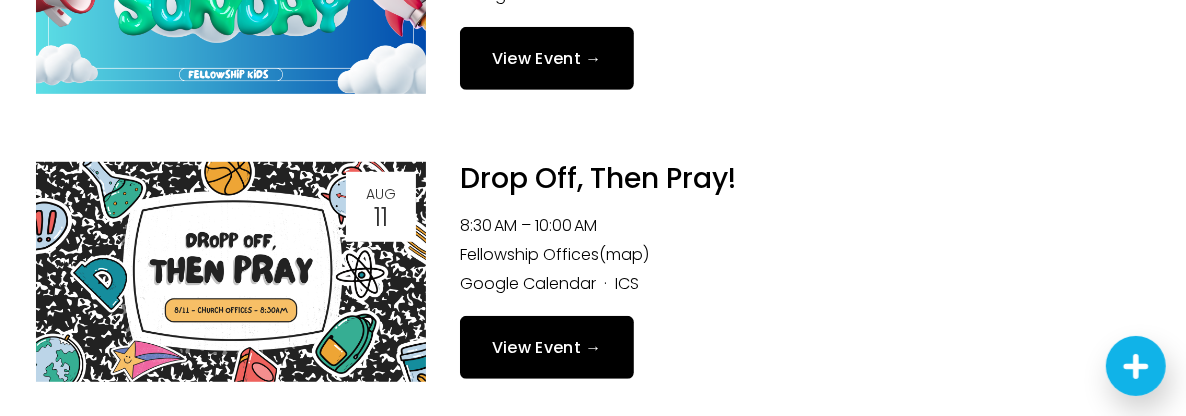 click on "Drop Off, Then Pray!
Monday, August 11, 2025
8:30 AM
10:00 AM
Fellowship Offices
(map)
Google Calendar
ICS" at bounding box center [788, 272] 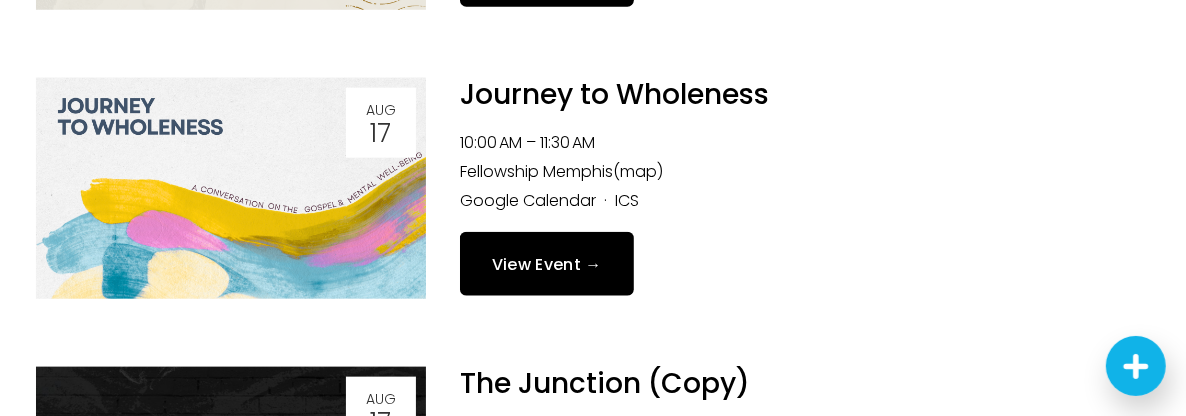 scroll, scrollTop: 1396, scrollLeft: 0, axis: vertical 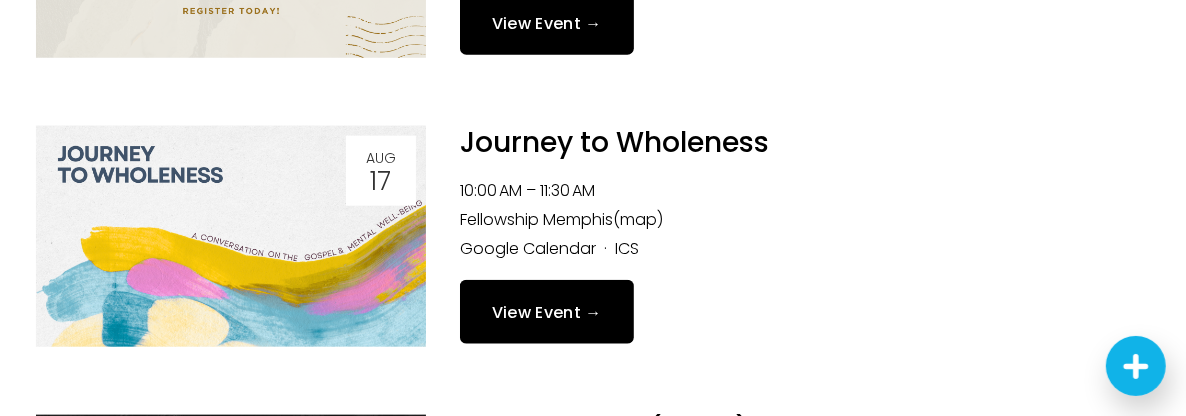 click on "Fellowship Memphis
(map)" at bounding box center (805, 220) 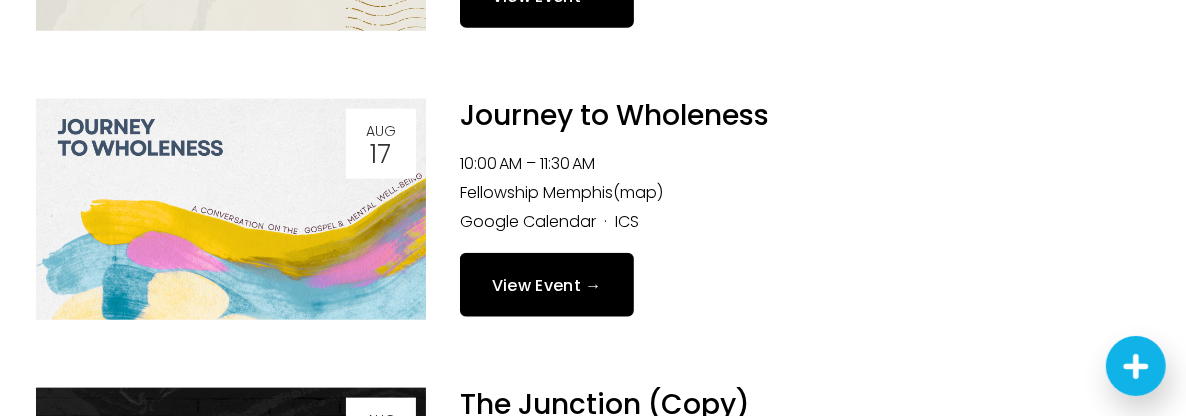 scroll, scrollTop: 1386, scrollLeft: 0, axis: vertical 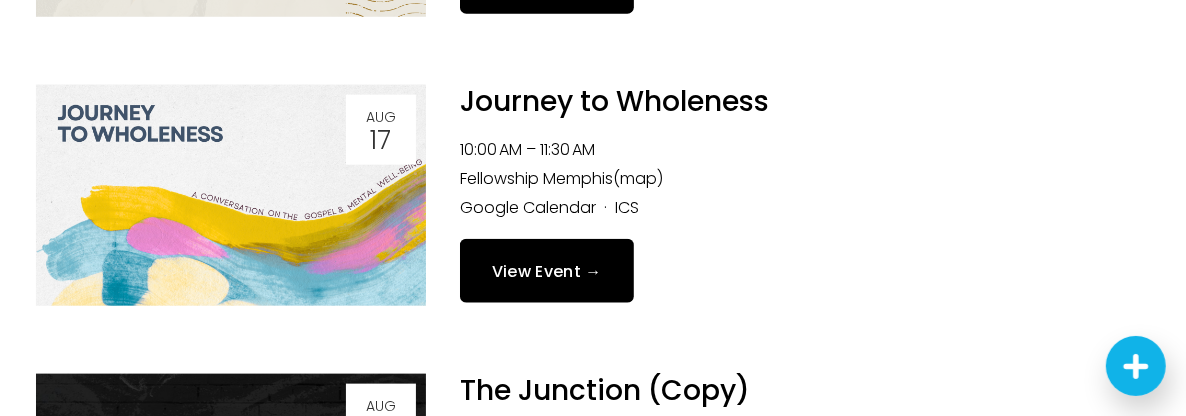 click on "View Event →" at bounding box center (547, 270) 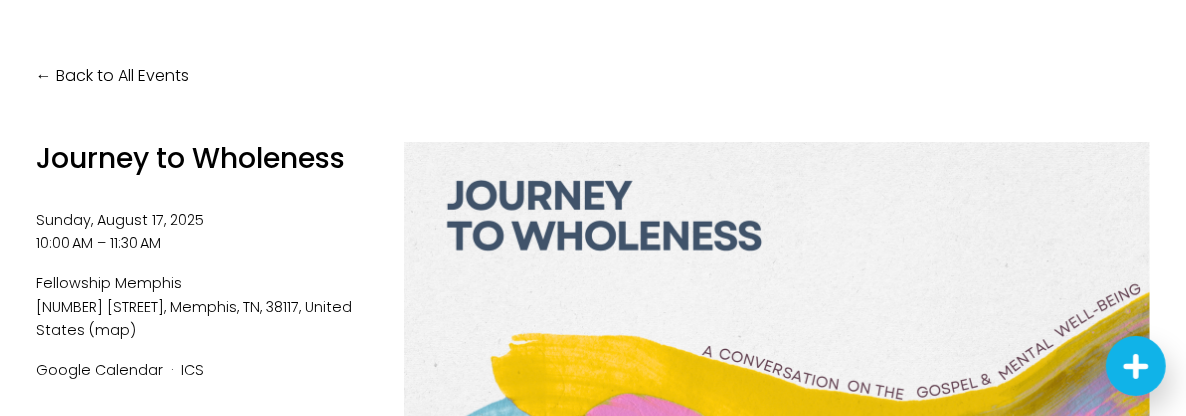 scroll, scrollTop: 103, scrollLeft: 0, axis: vertical 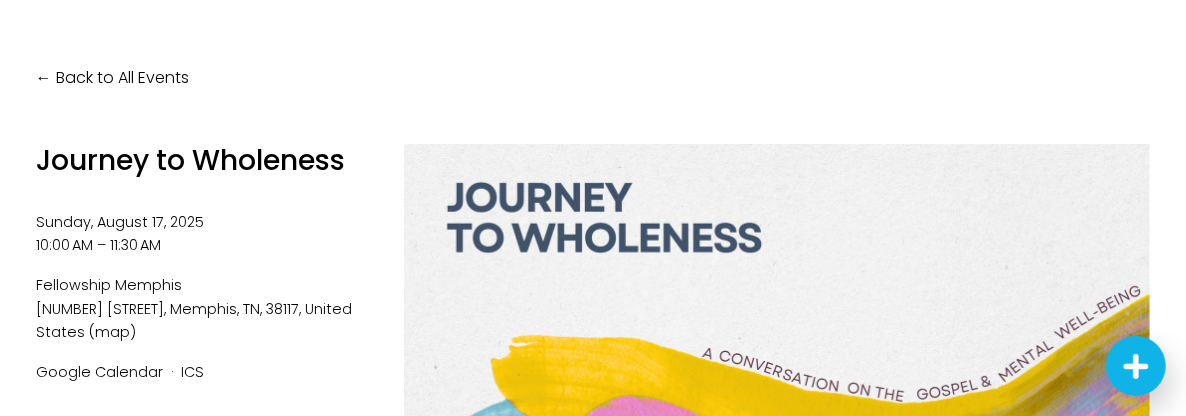 click on "Back to All Events" at bounding box center [112, 78] 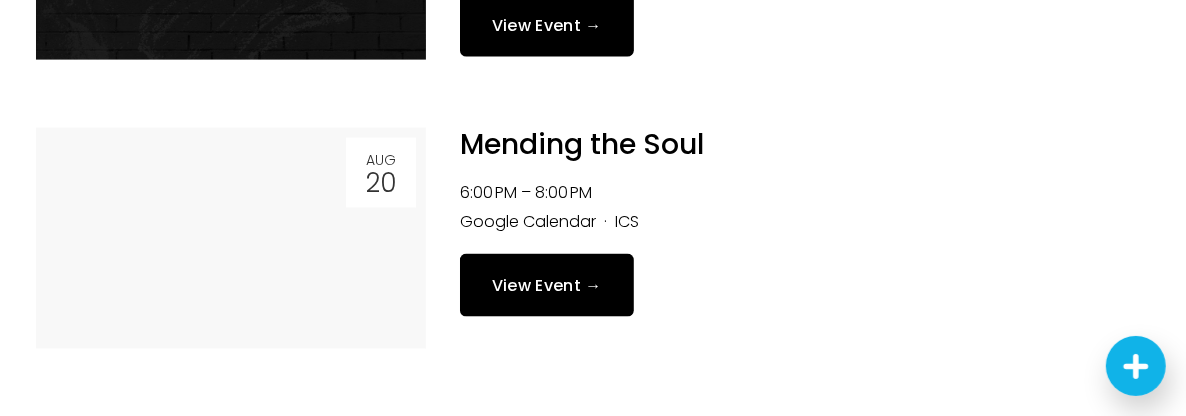 scroll, scrollTop: 1936, scrollLeft: 0, axis: vertical 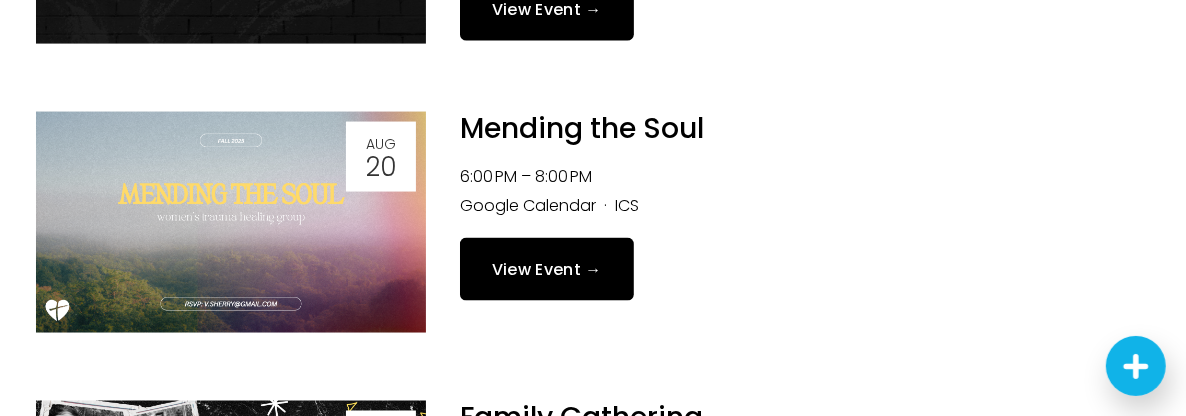 click on "View Event →" at bounding box center [547, 269] 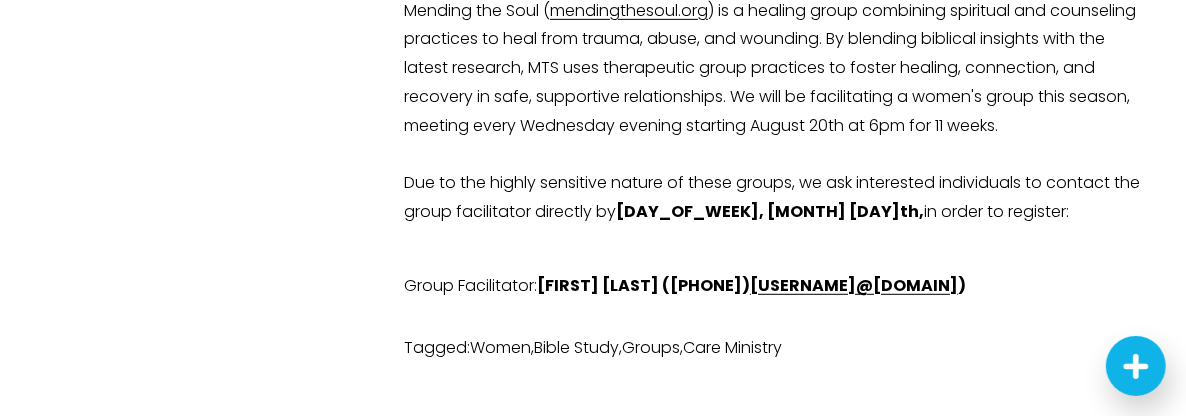 scroll, scrollTop: 710, scrollLeft: 0, axis: vertical 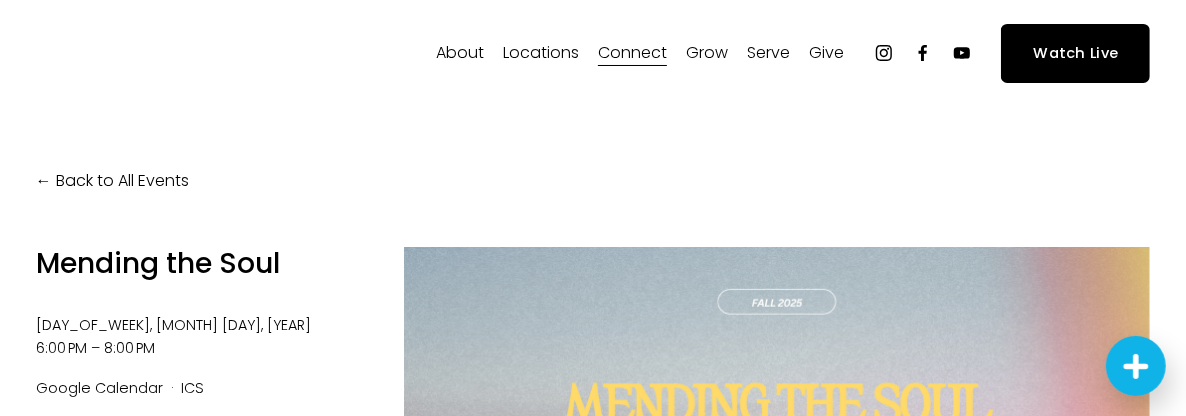 click on "Back to All Events" at bounding box center [112, 181] 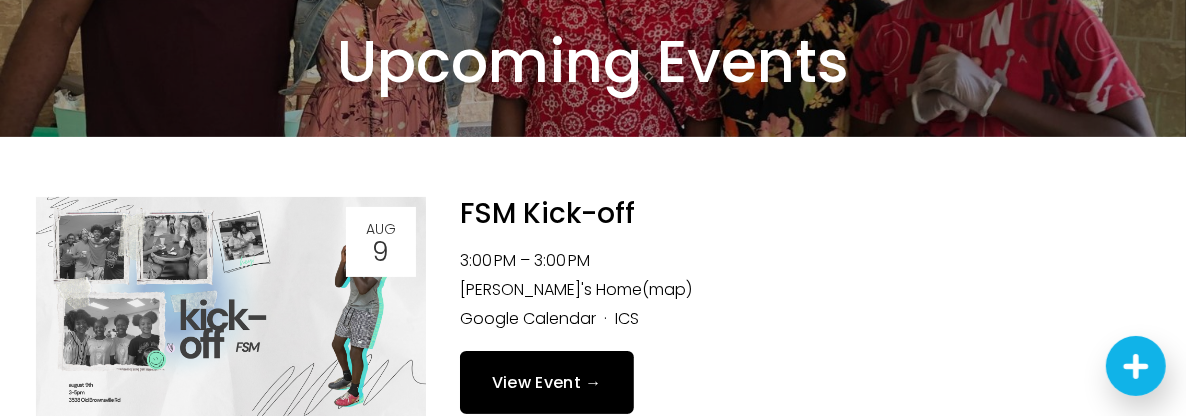 scroll, scrollTop: 0, scrollLeft: 0, axis: both 